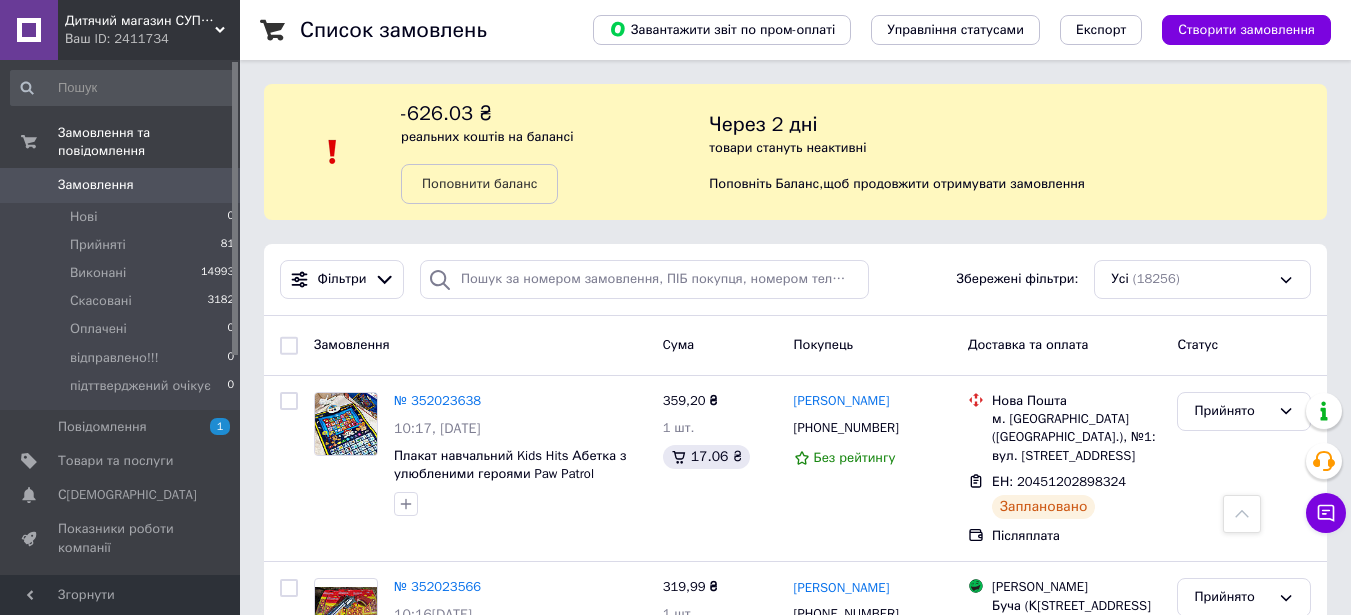 scroll, scrollTop: 2000, scrollLeft: 0, axis: vertical 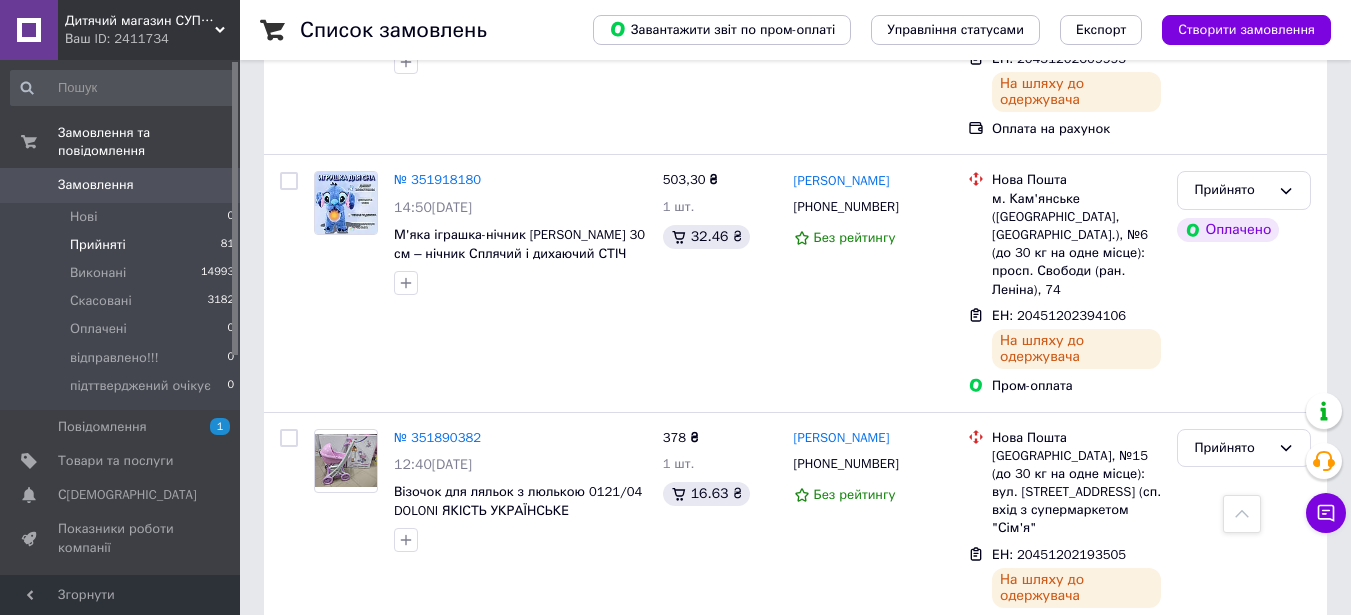 click on "Прийняті 81" at bounding box center [123, 245] 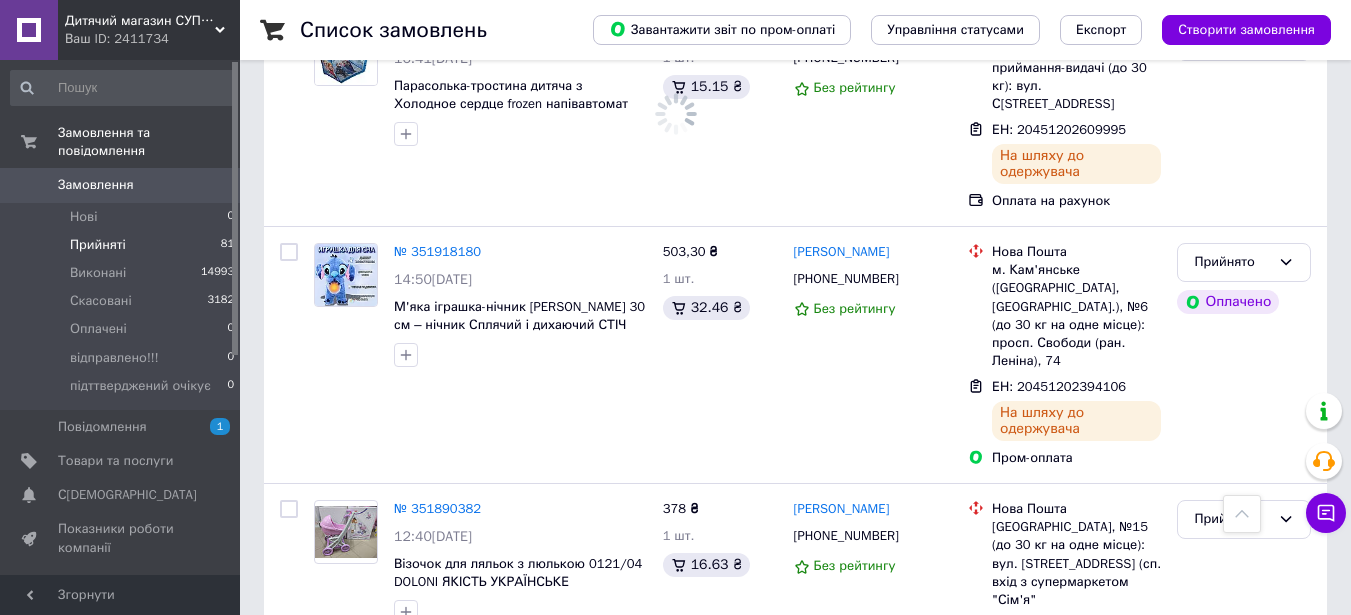 scroll, scrollTop: 2071, scrollLeft: 0, axis: vertical 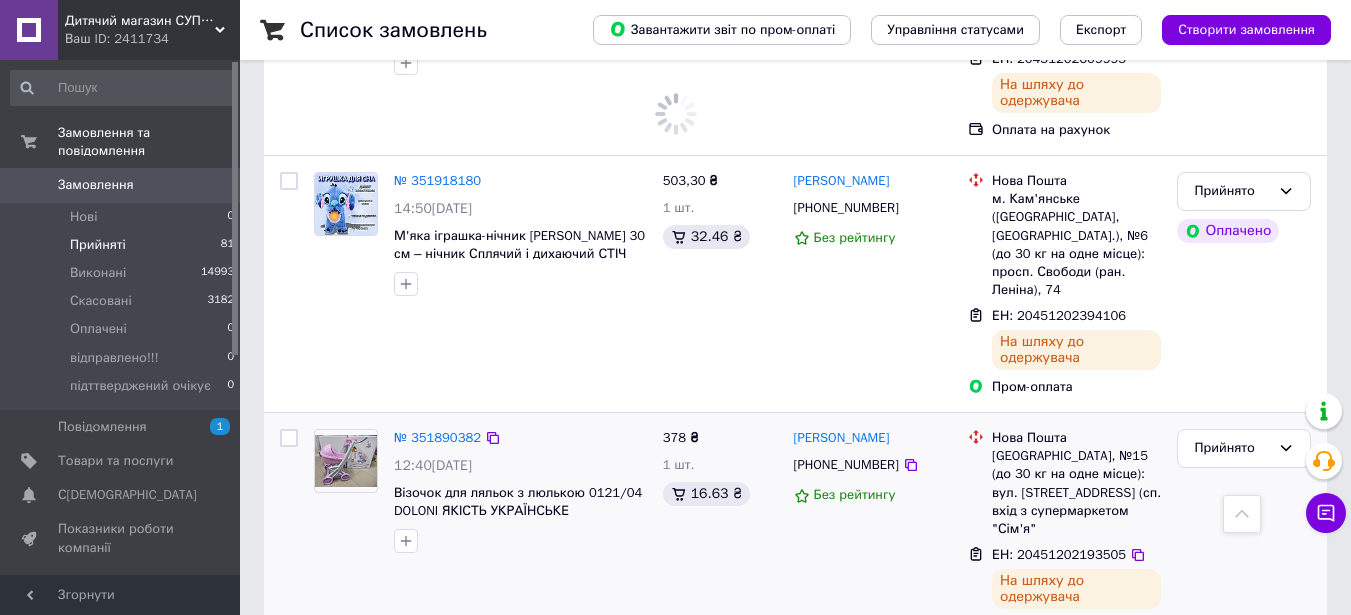click on "378 ₴ 1 шт. 16.63 ₴" at bounding box center (720, 532) 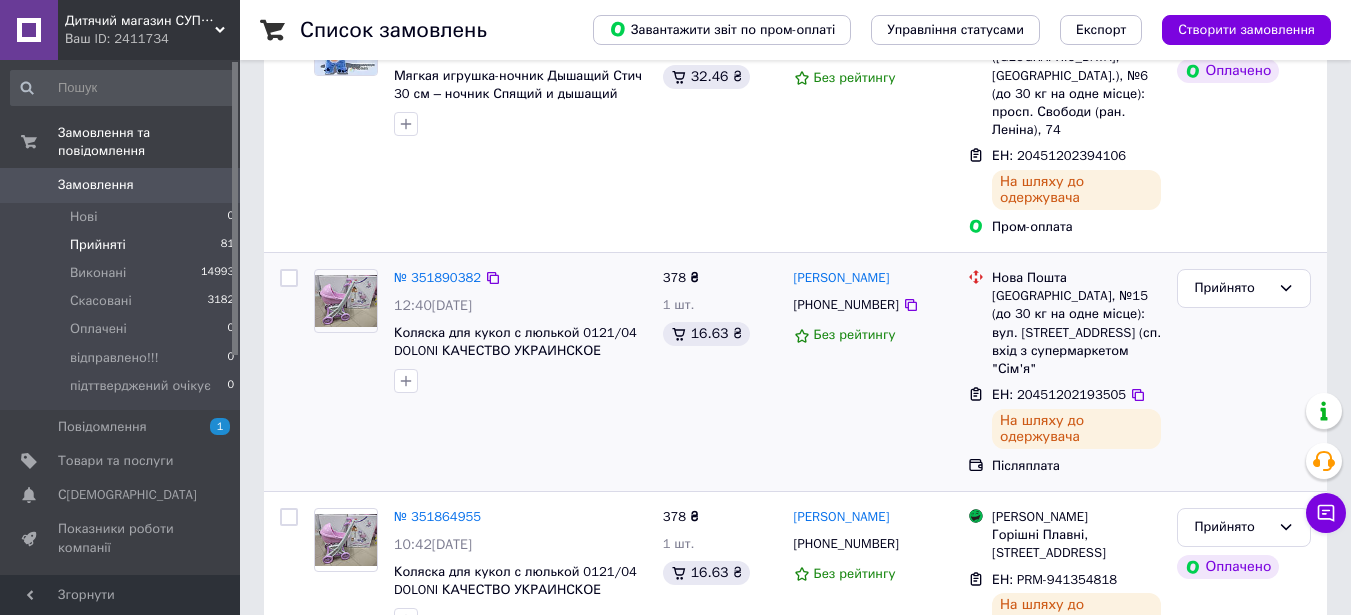 scroll, scrollTop: 0, scrollLeft: 0, axis: both 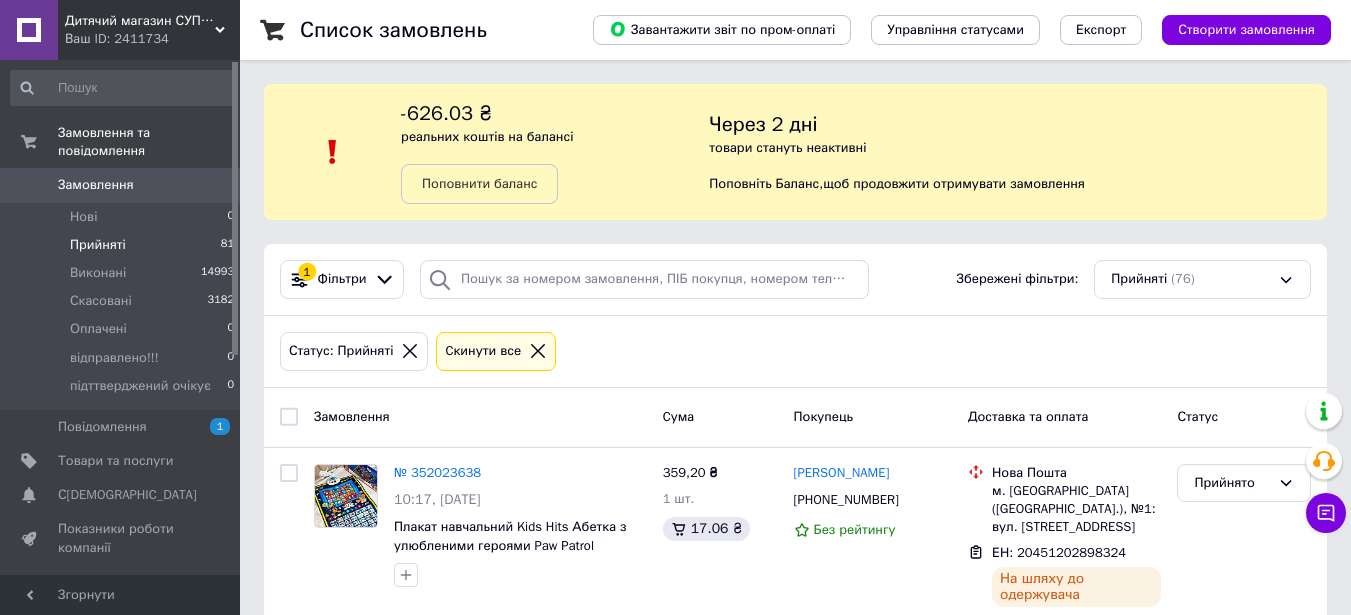 click on "Замовлення" at bounding box center [480, 417] 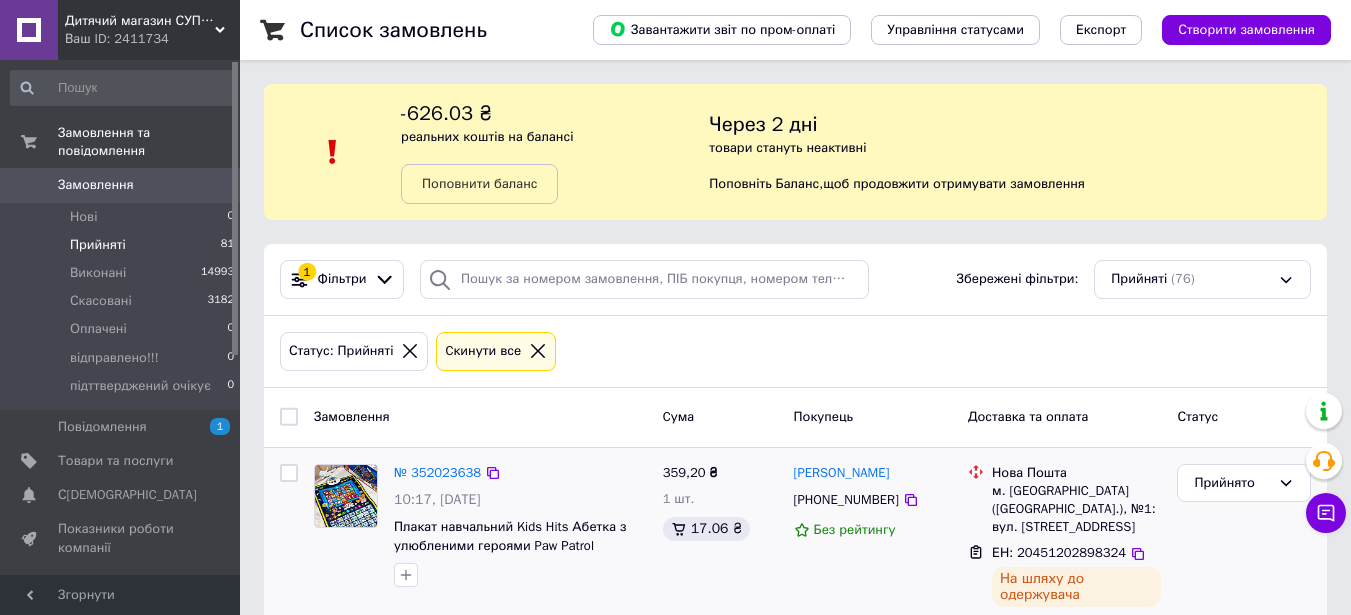 click on "[PERSON_NAME] [PHONE_NUMBER] Без рейтингу" at bounding box center [873, 549] 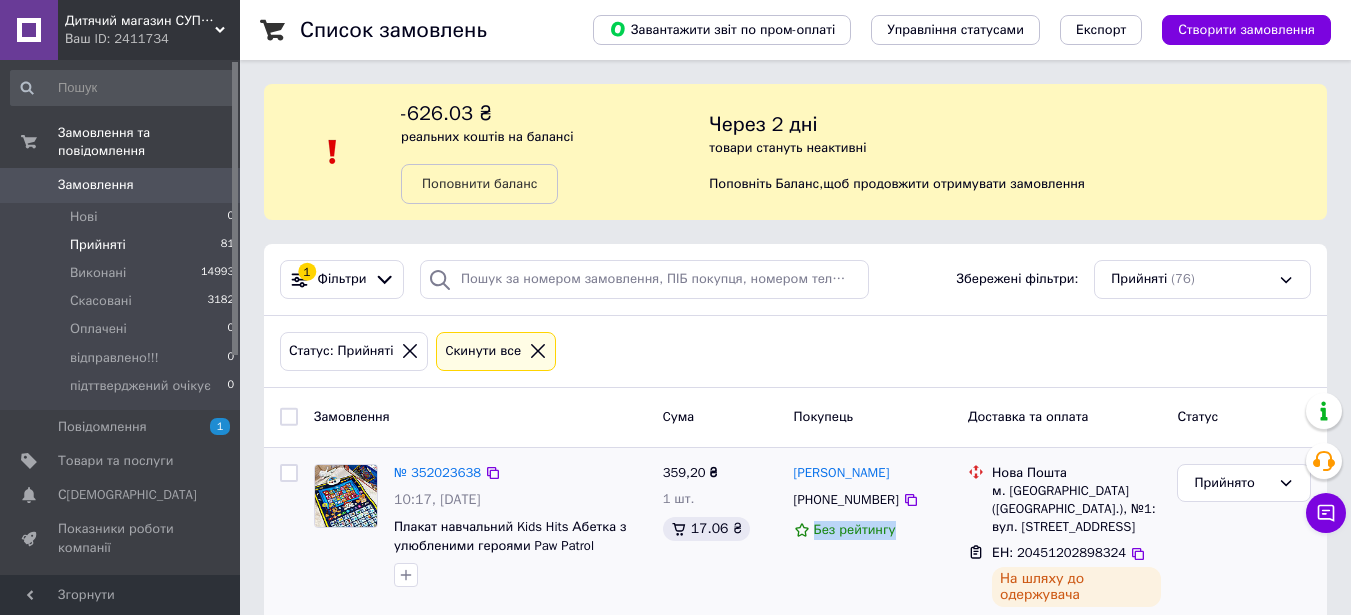 drag, startPoint x: 903, startPoint y: 538, endPoint x: 801, endPoint y: 520, distance: 103.57606 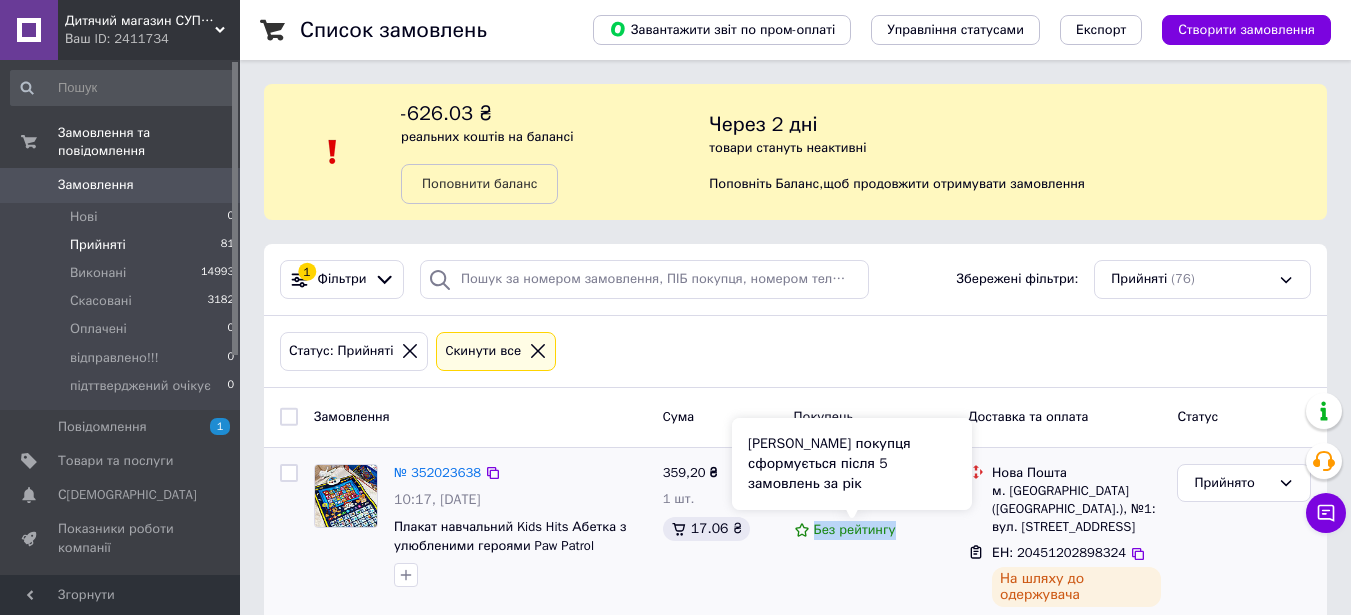 drag, startPoint x: 921, startPoint y: 537, endPoint x: 812, endPoint y: 526, distance: 109.55364 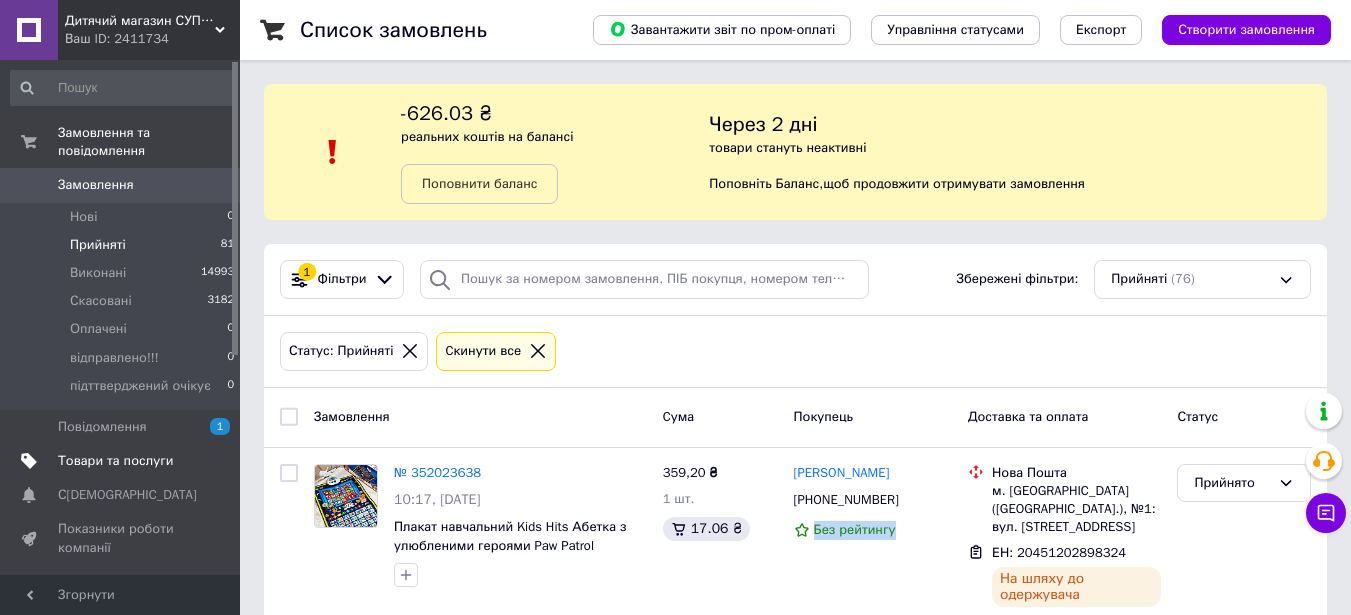 click on "Товари та послуги" at bounding box center (115, 461) 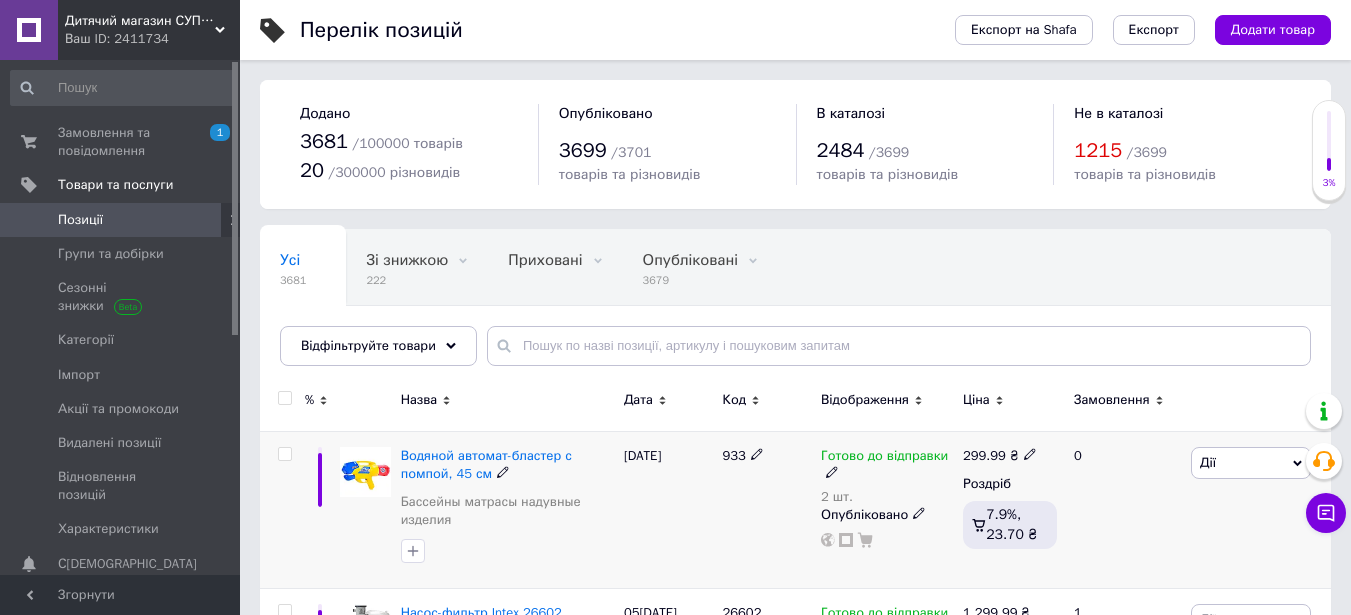 click on "[DATE]" at bounding box center (668, 510) 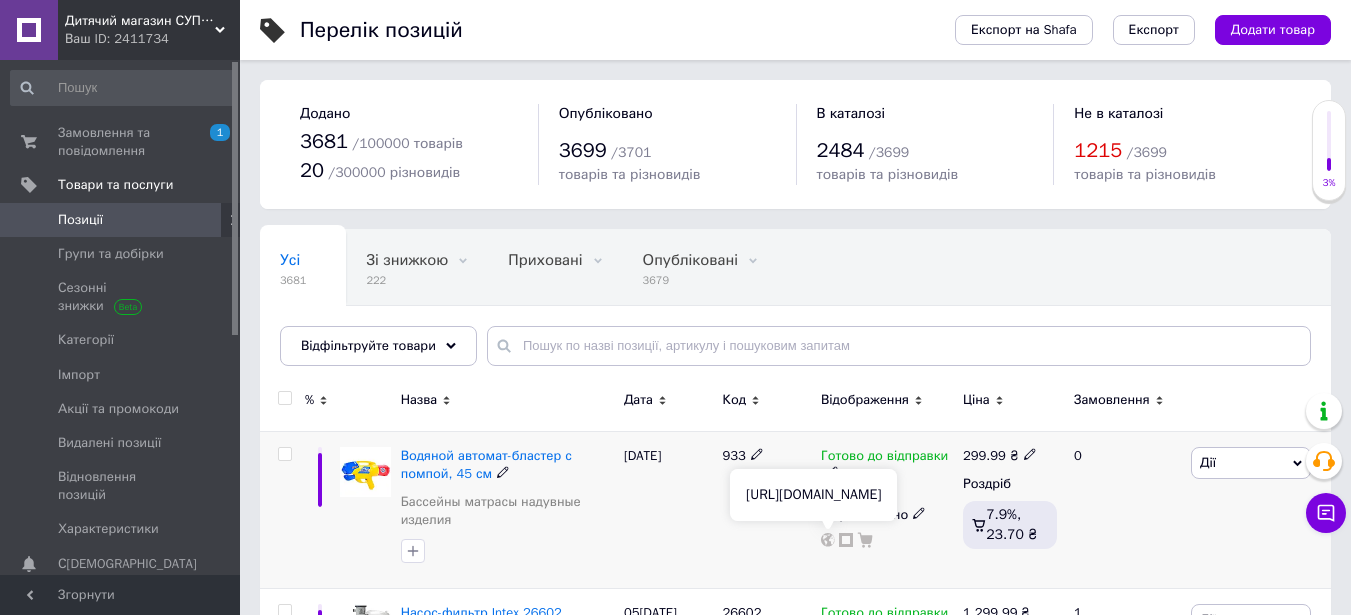 click 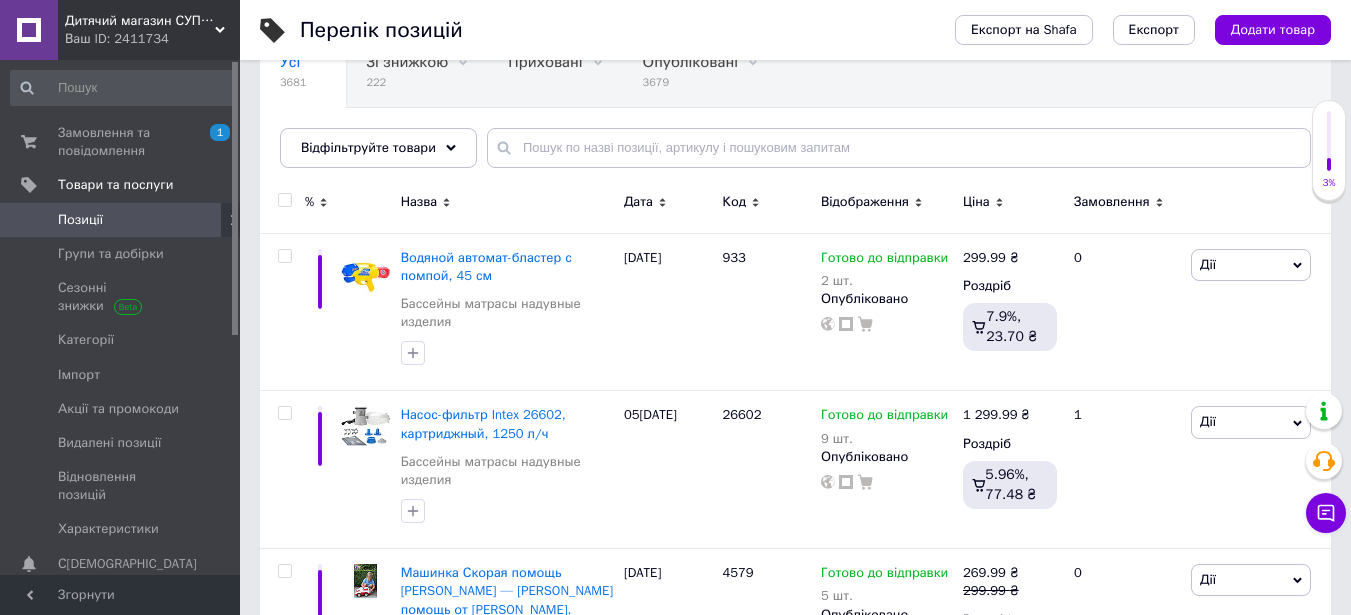 scroll, scrollTop: 200, scrollLeft: 0, axis: vertical 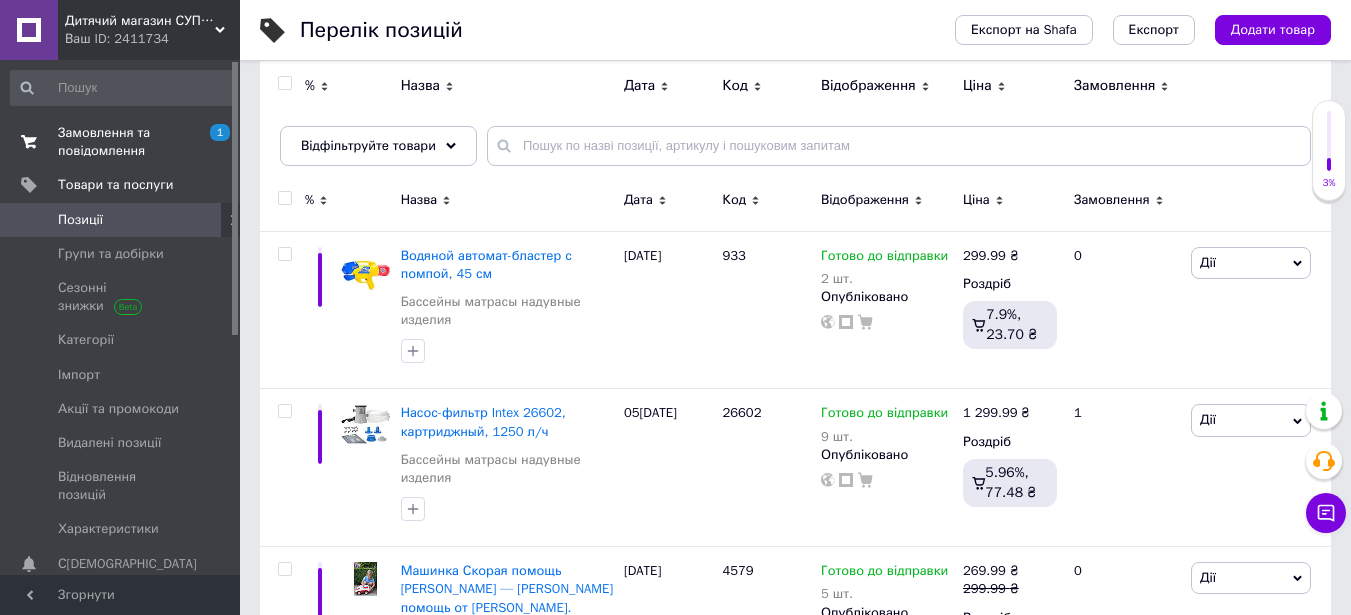 click on "Замовлення та повідомлення" at bounding box center [121, 142] 